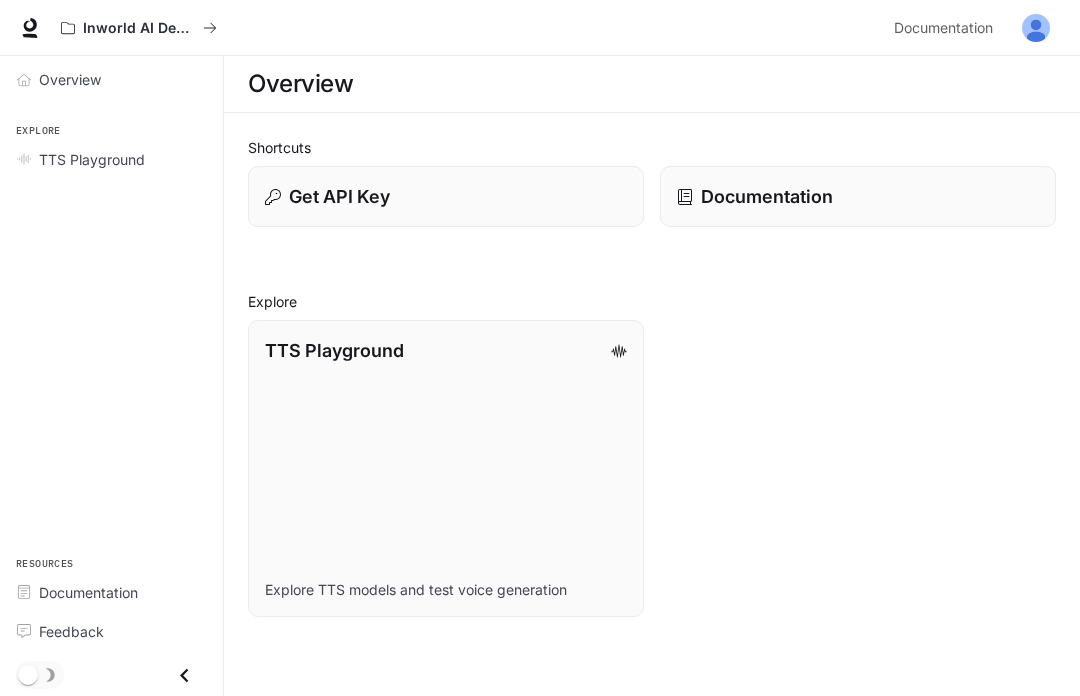 scroll, scrollTop: 0, scrollLeft: 0, axis: both 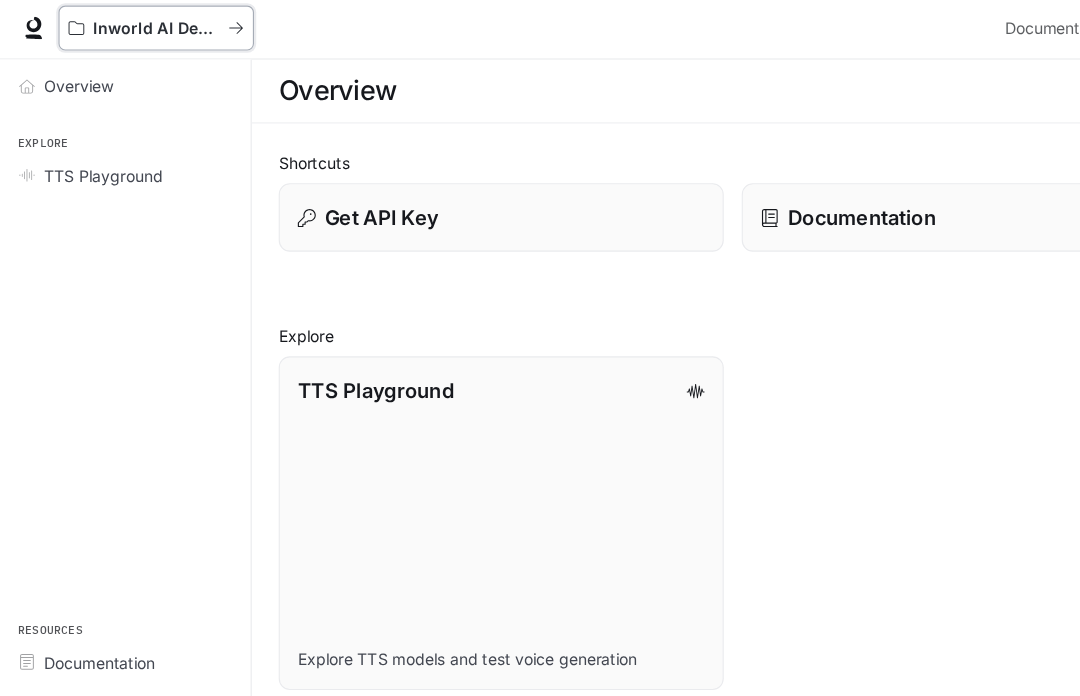 click on "Inworld AI Demos" at bounding box center [139, 28] 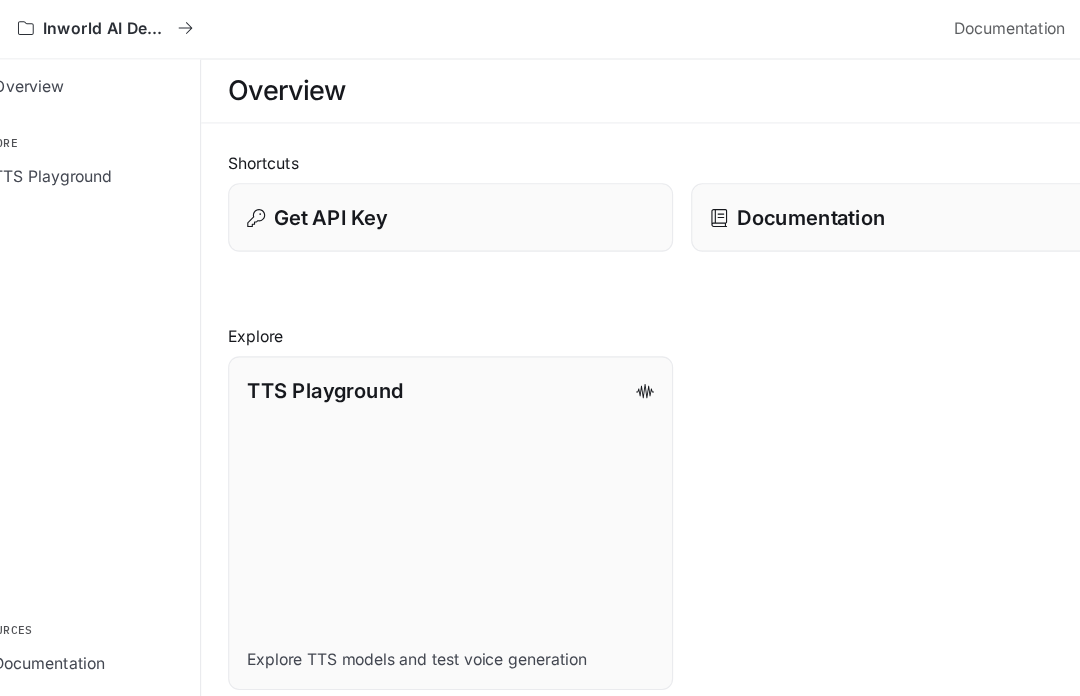 click on "Documentation" at bounding box center [943, 28] 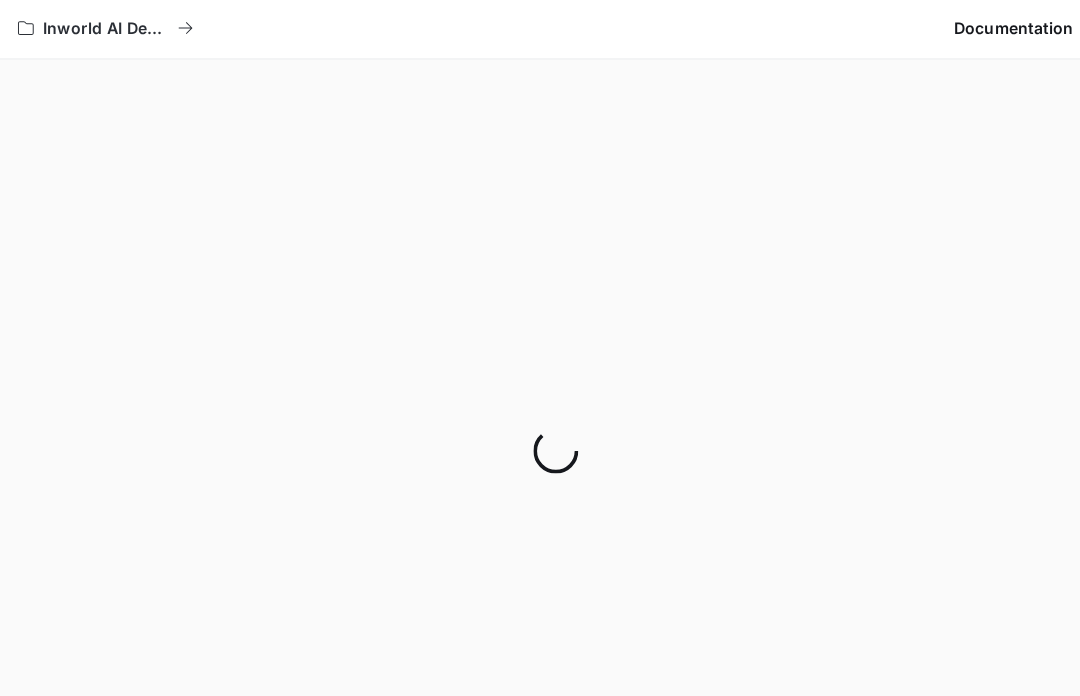 click at bounding box center [540, 404] 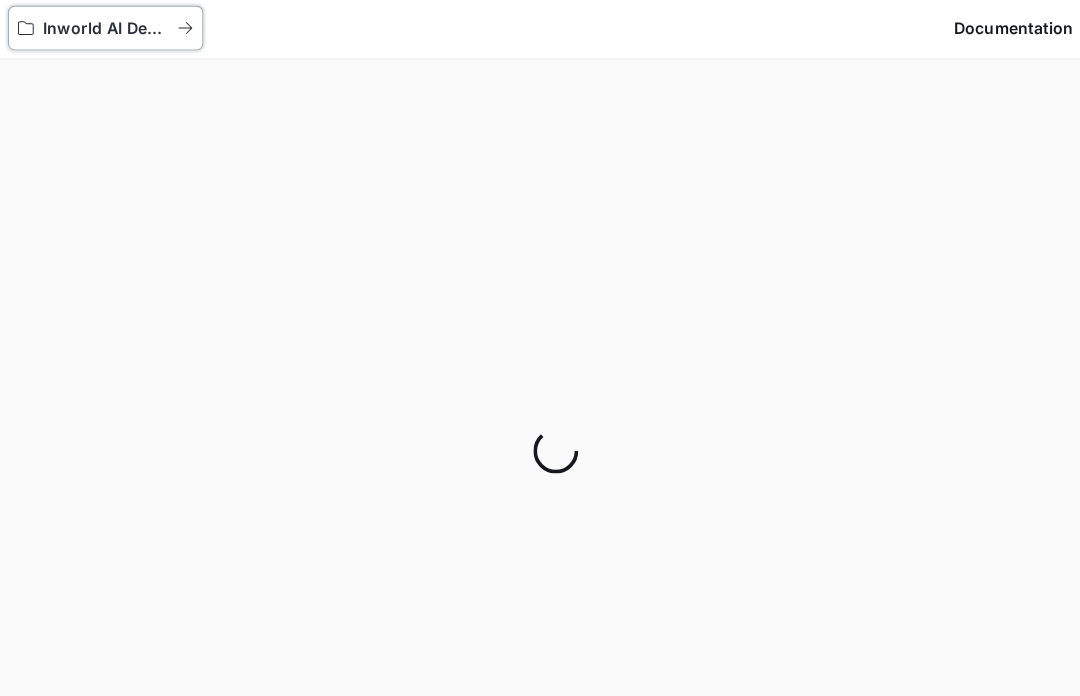 click 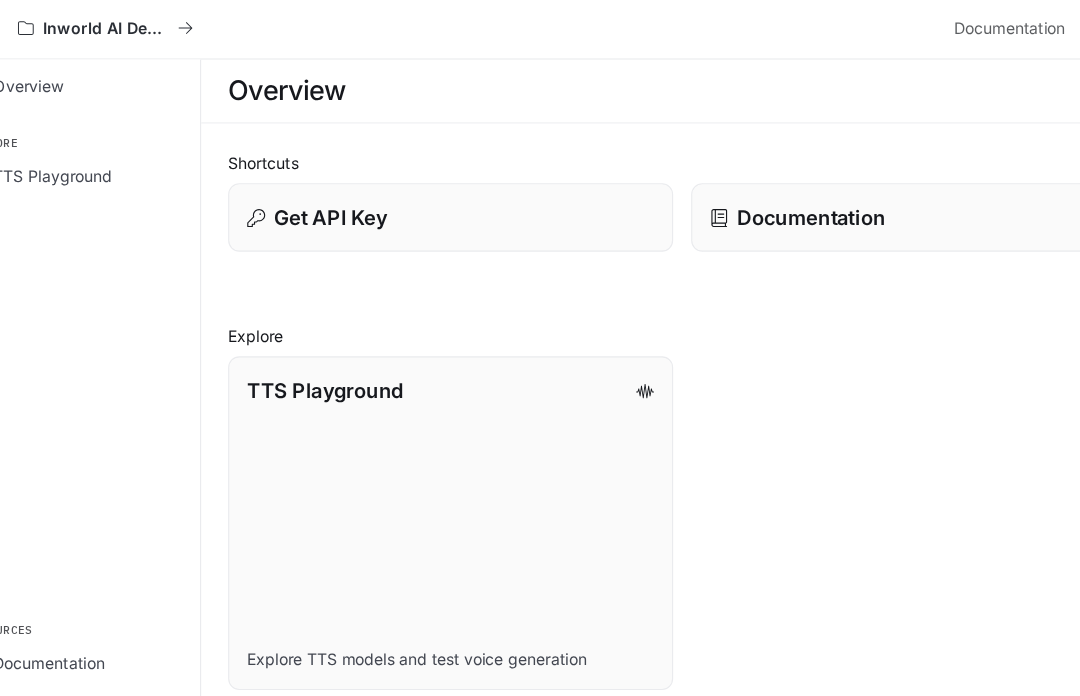 click on "Documentation" at bounding box center [767, 196] 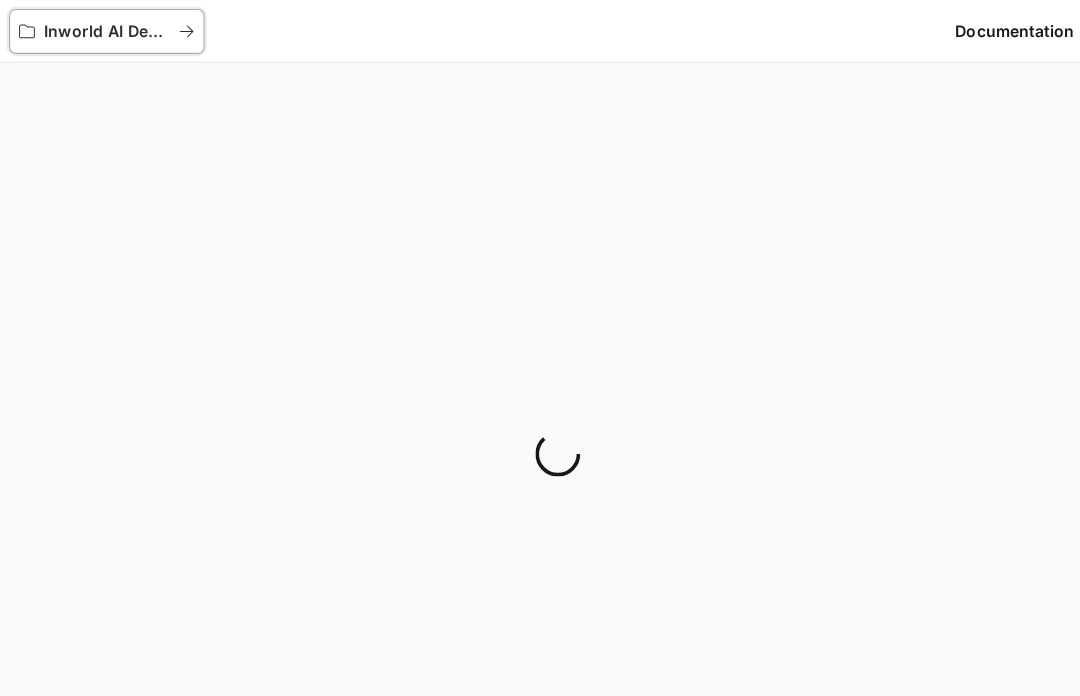 click on "Inworld AI Demos" at bounding box center [139, 28] 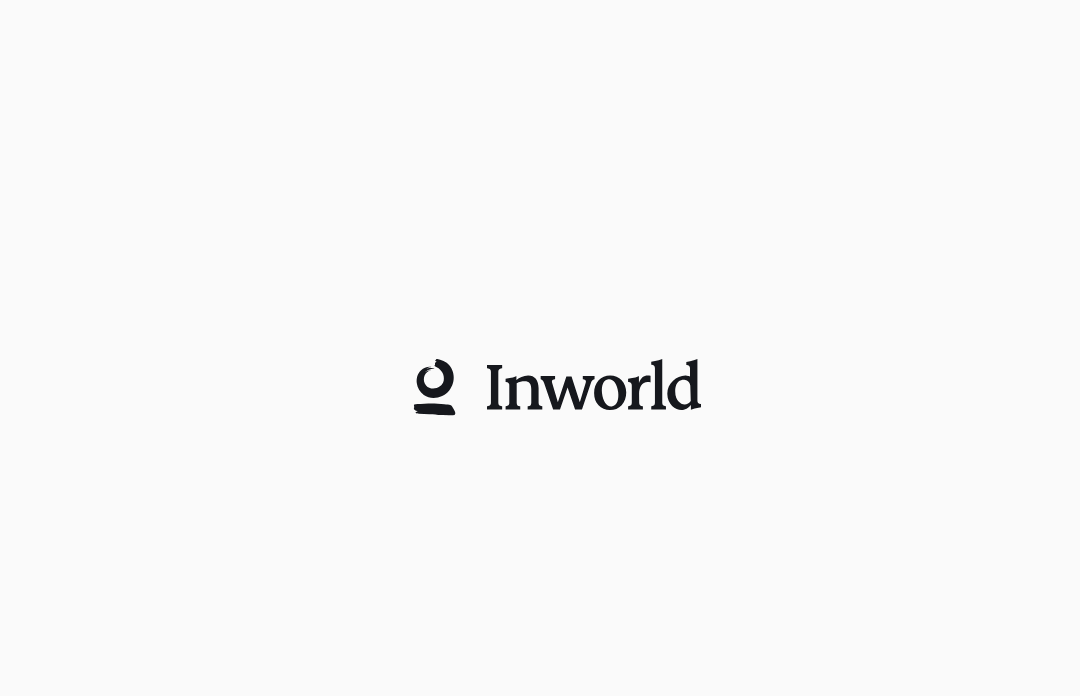 scroll, scrollTop: 3, scrollLeft: 0, axis: vertical 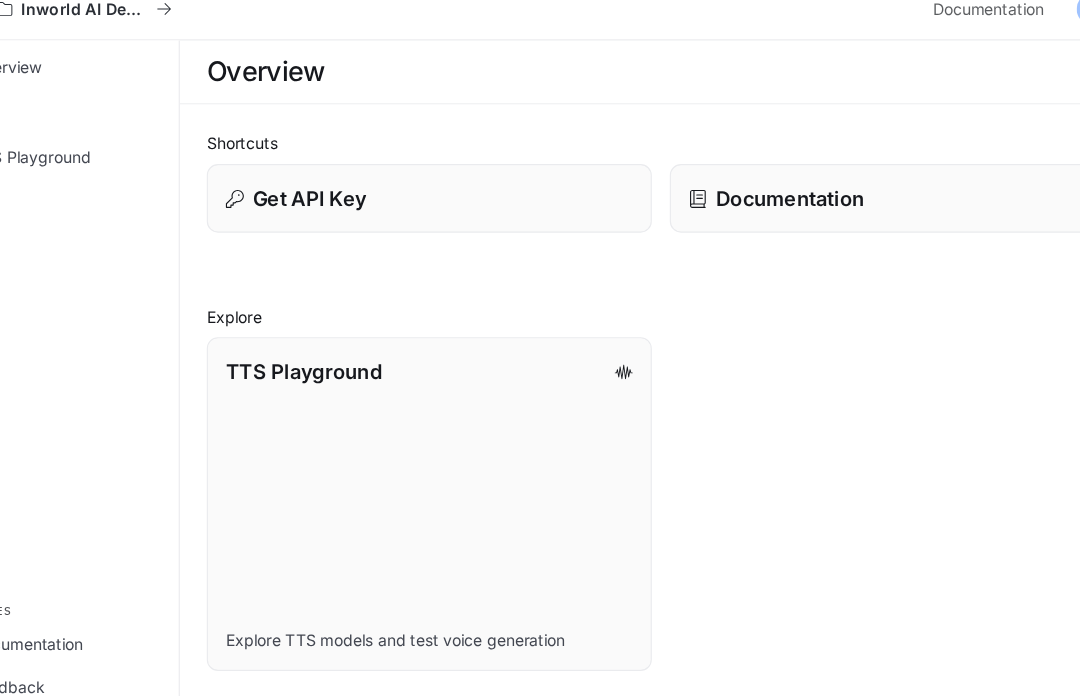 click on "Documentation" at bounding box center (943, 28) 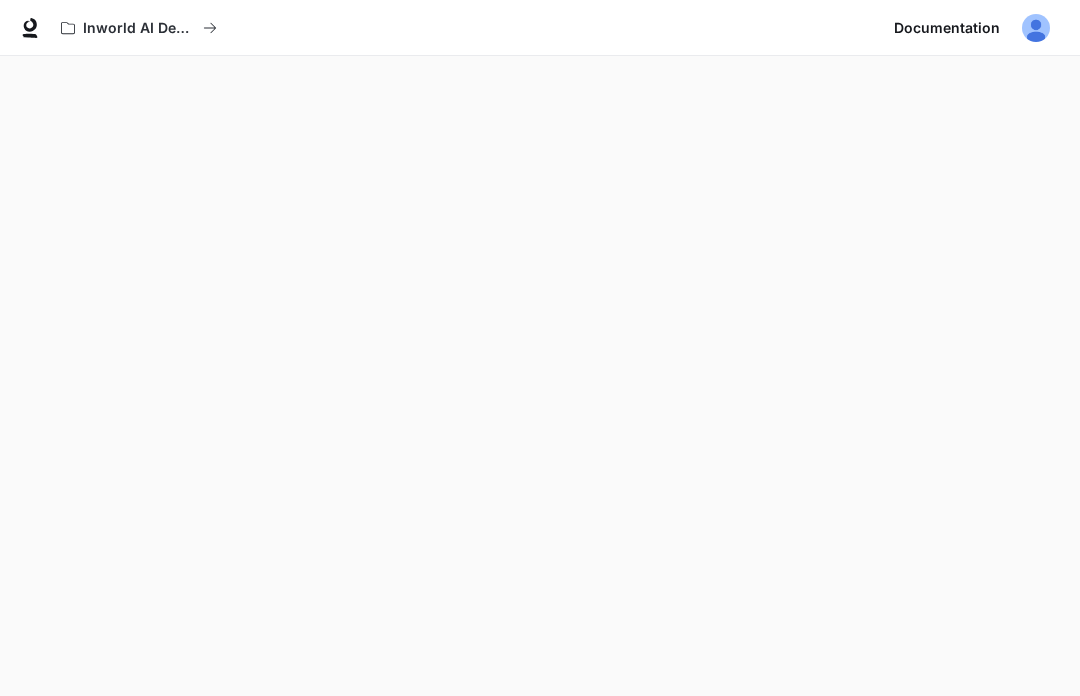 scroll, scrollTop: 0, scrollLeft: 0, axis: both 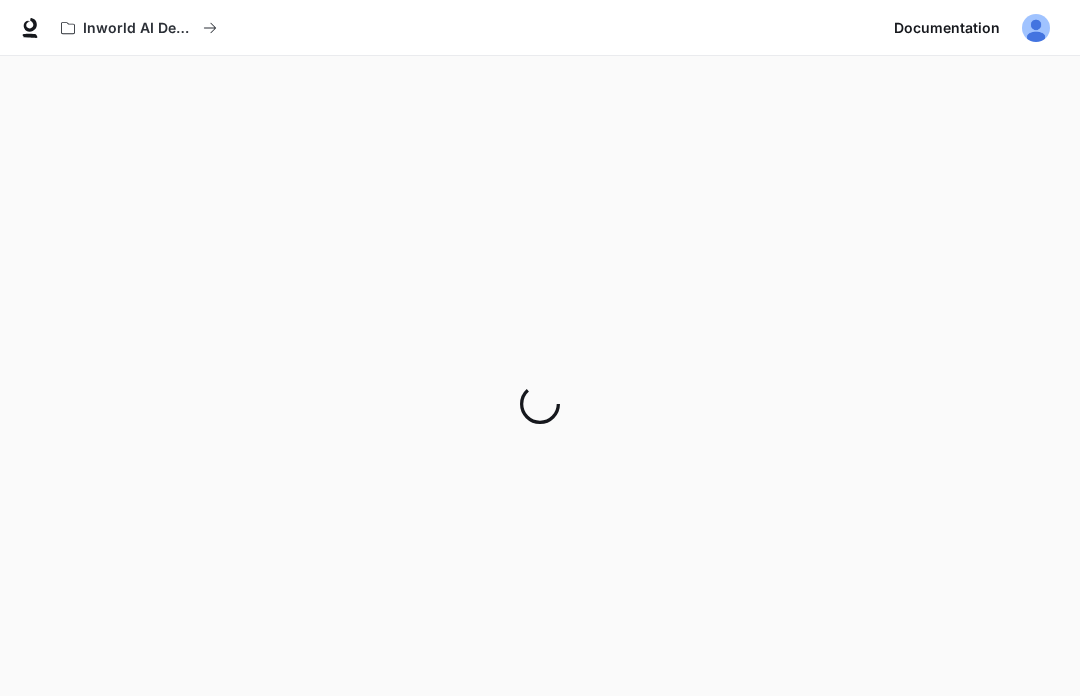 click at bounding box center [1036, 28] 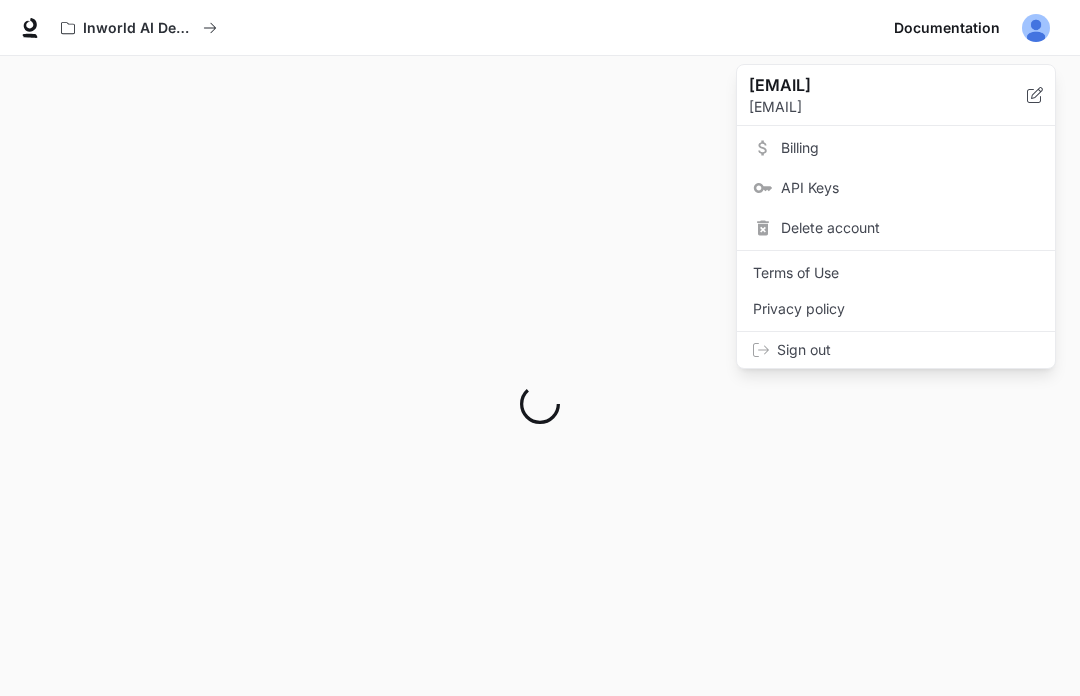 click at bounding box center (540, 348) 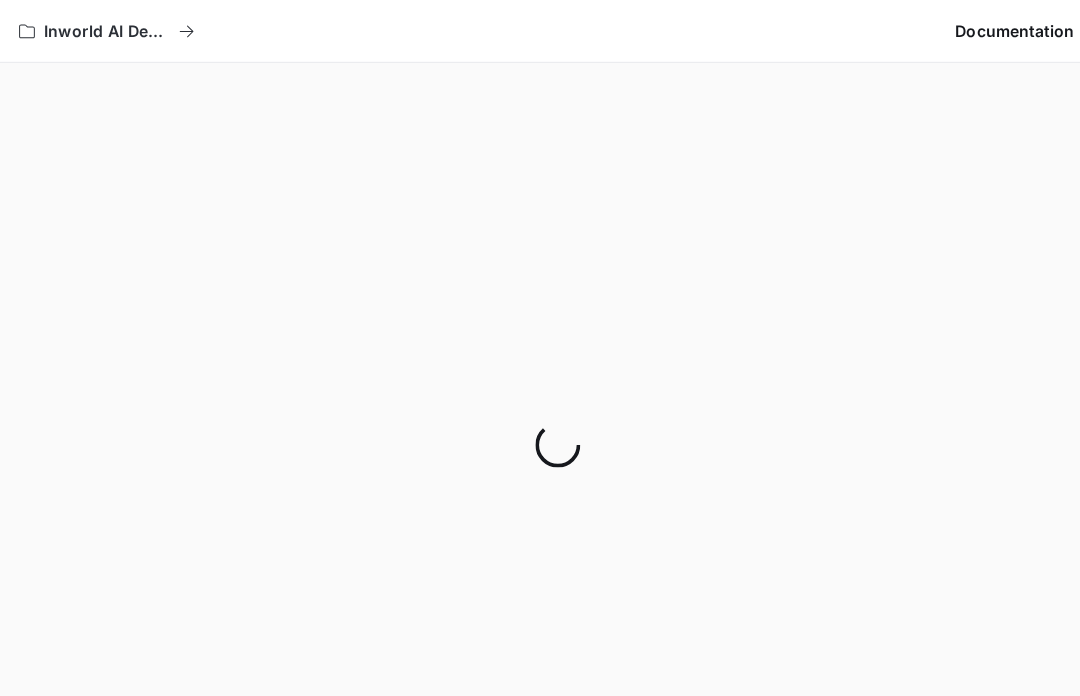 scroll, scrollTop: 7, scrollLeft: 0, axis: vertical 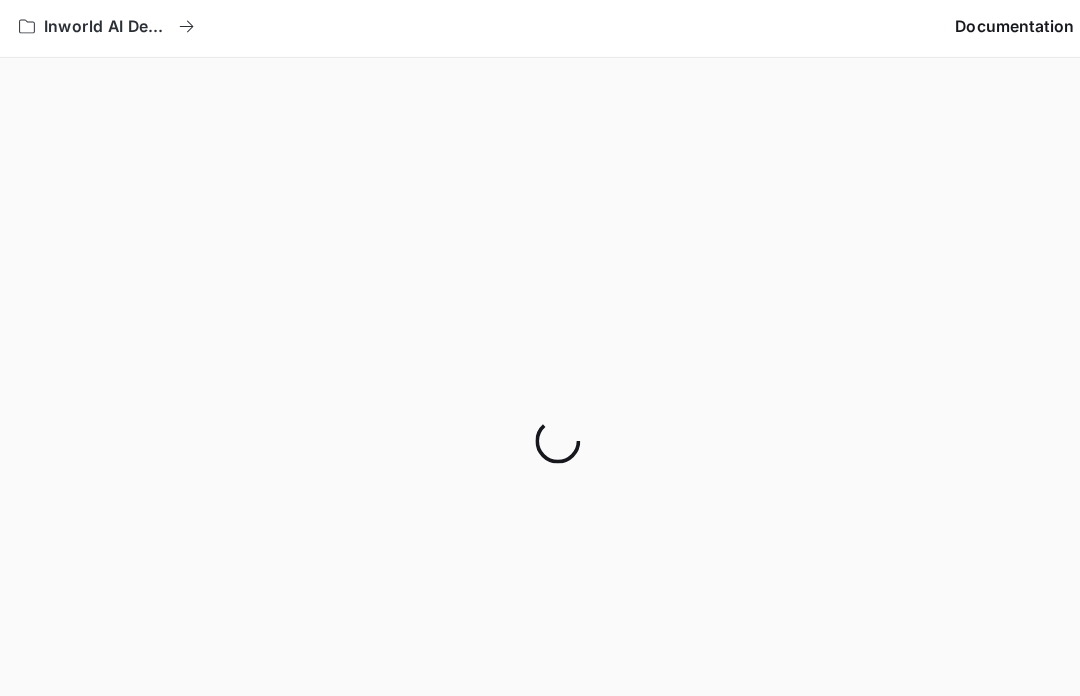 click on "Documentation" at bounding box center [947, 28] 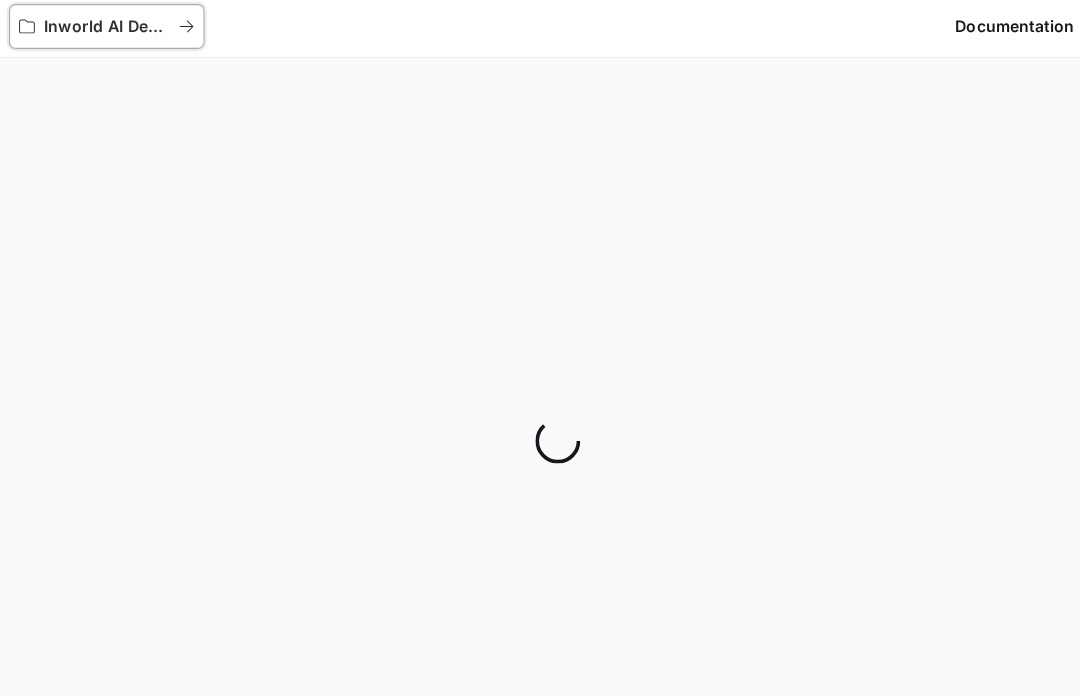 click on "Inworld AI Demos" at bounding box center (139, 28) 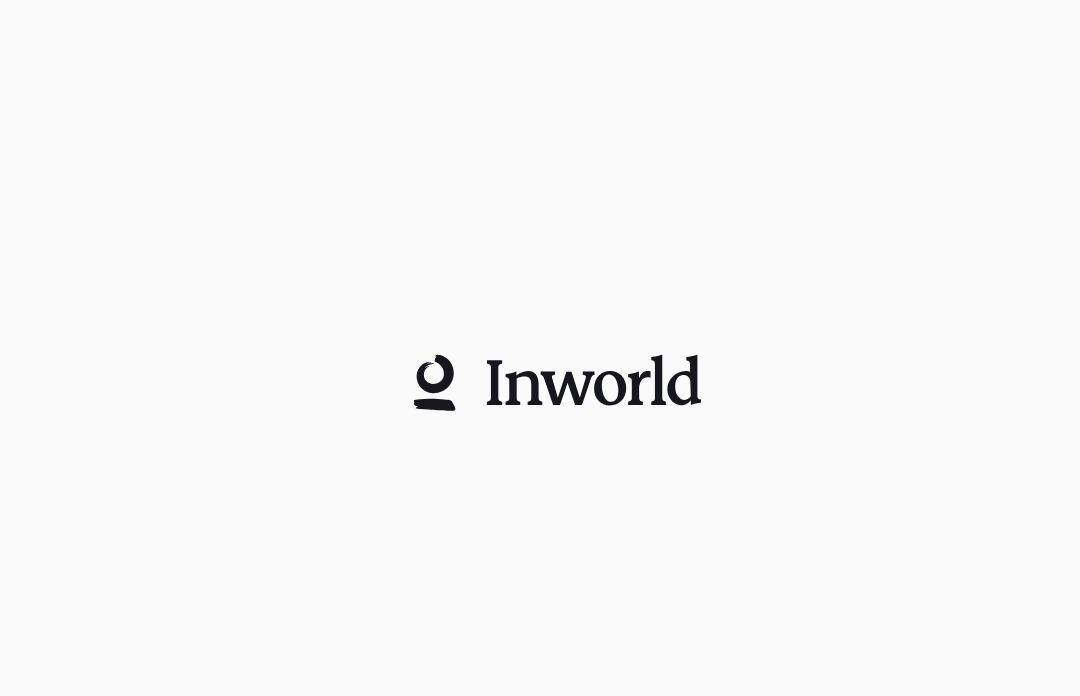 scroll, scrollTop: 0, scrollLeft: 0, axis: both 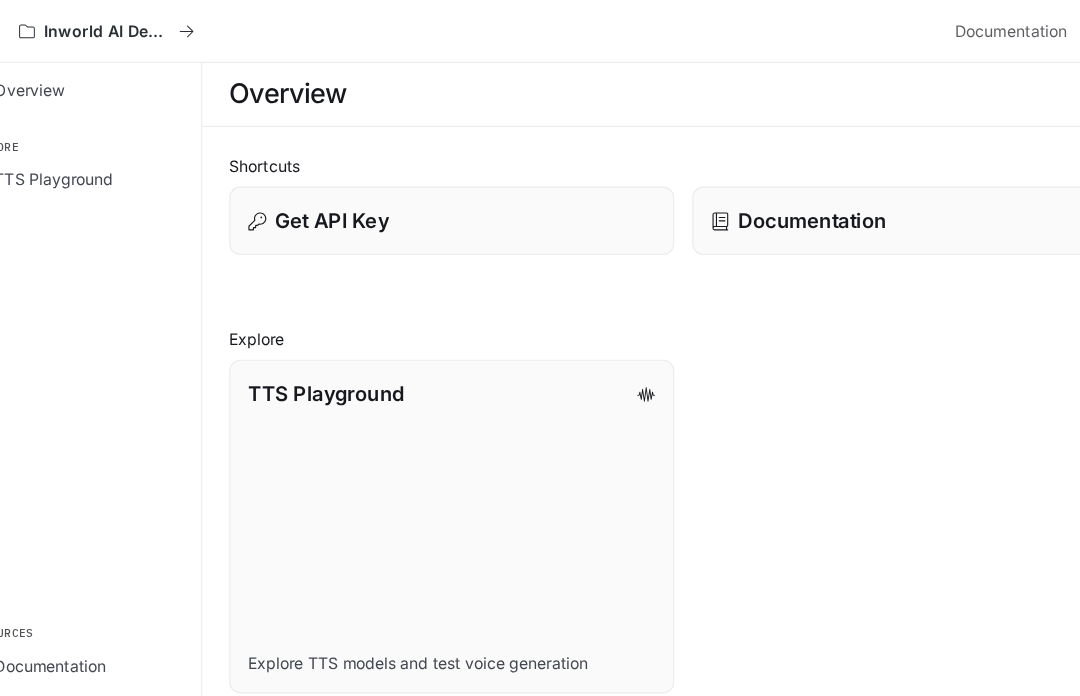 click on "Documentation" at bounding box center (858, 196) 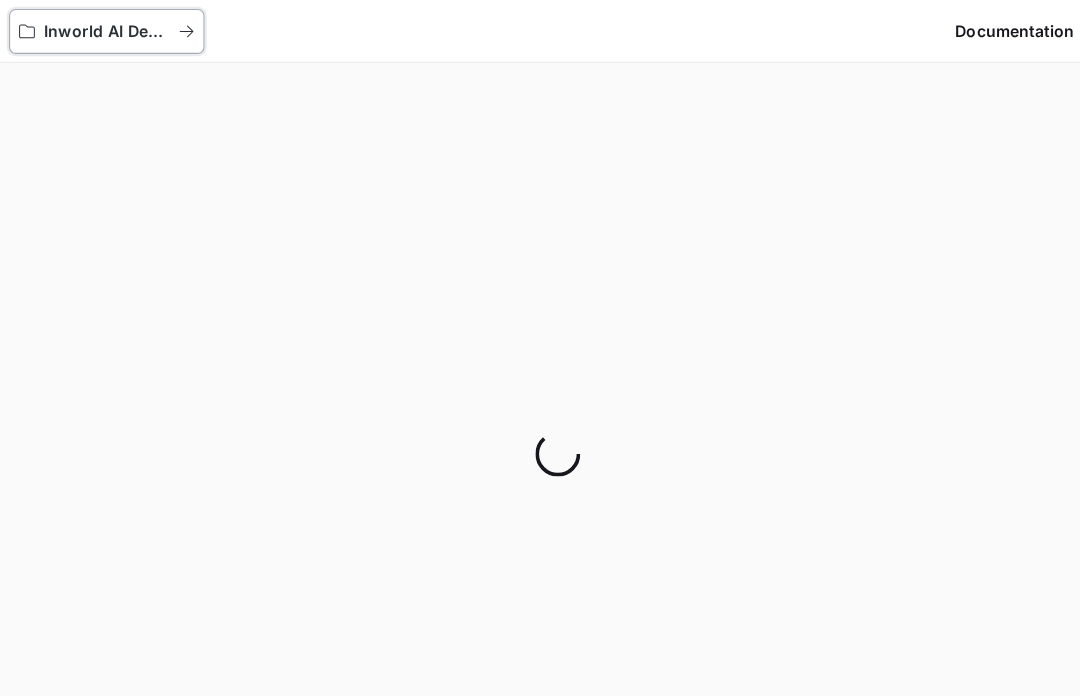 click on "Inworld AI Demos" at bounding box center [139, 28] 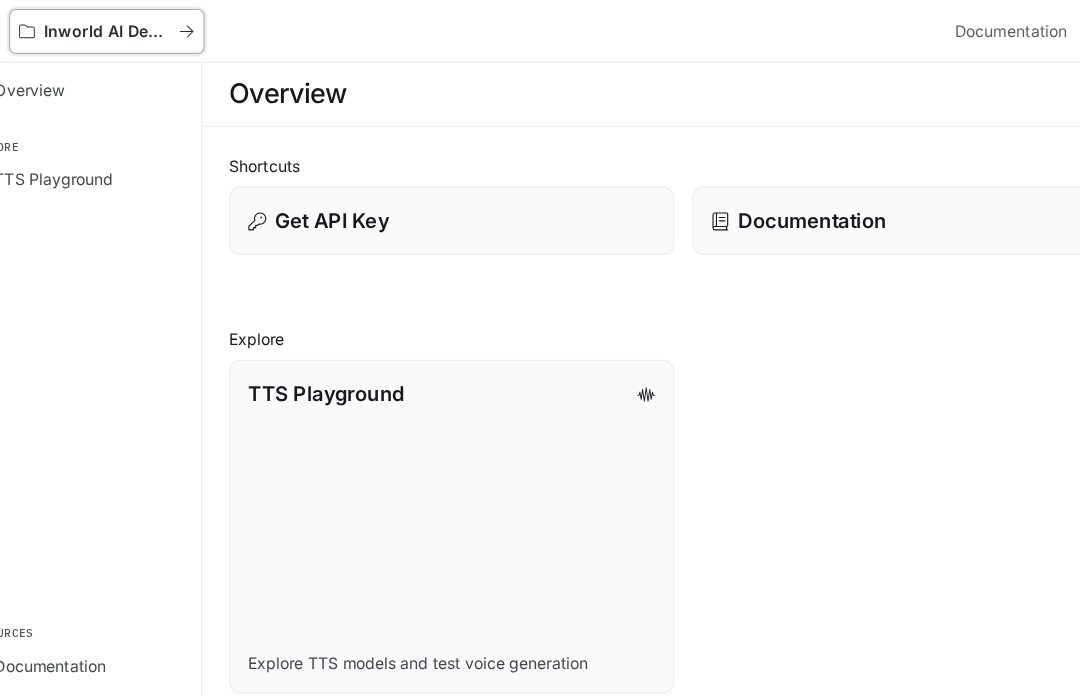 click on "Inworld AI Demos" at bounding box center [139, 28] 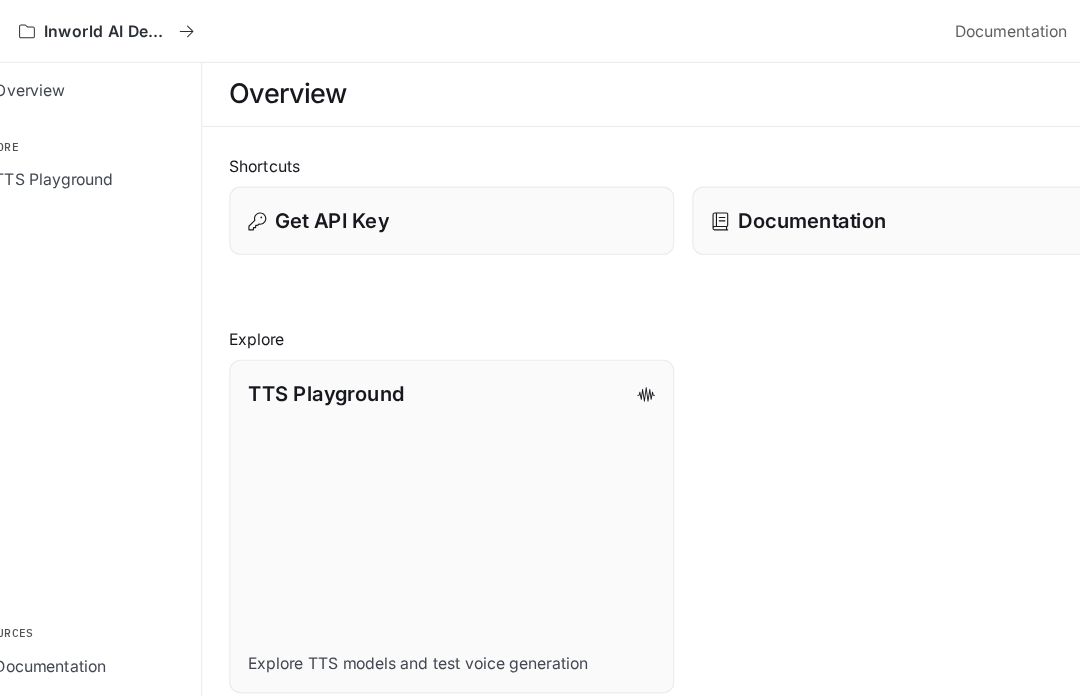 click on "Overview" at bounding box center (70, 79) 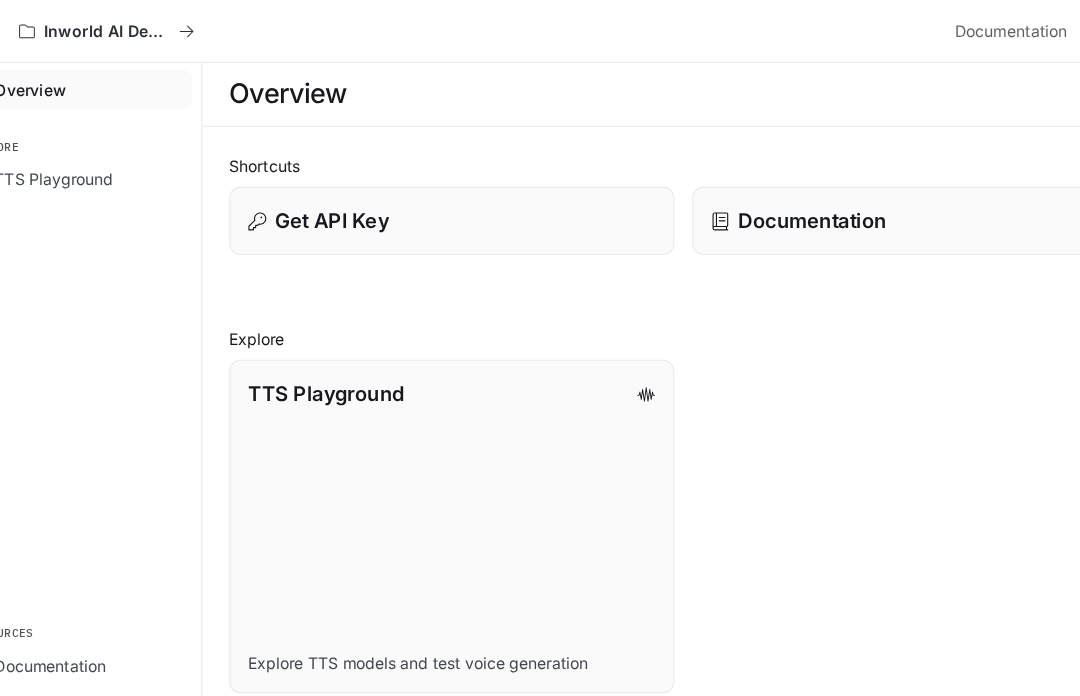 click on "Overview" at bounding box center [71, 79] 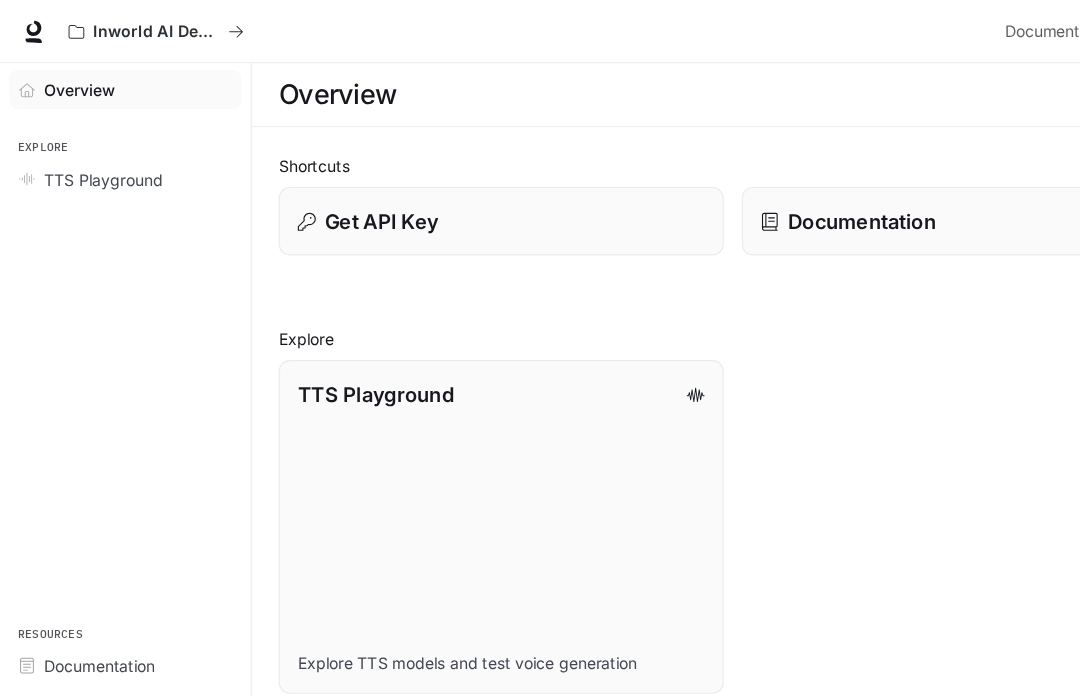 scroll, scrollTop: 0, scrollLeft: 0, axis: both 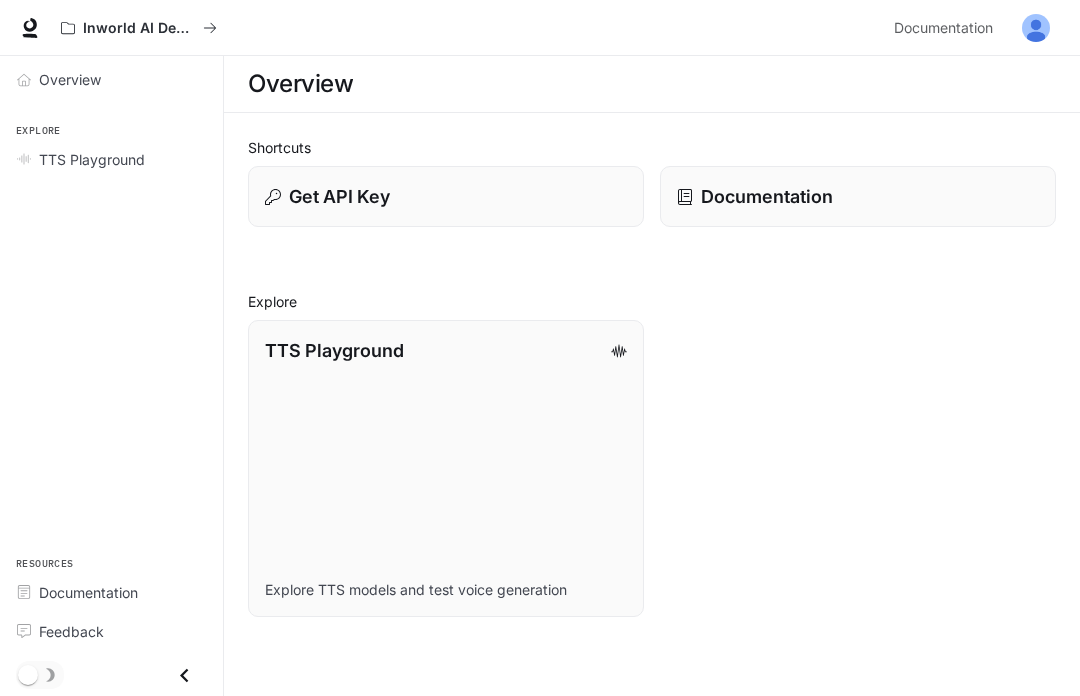 click at bounding box center (1036, 28) 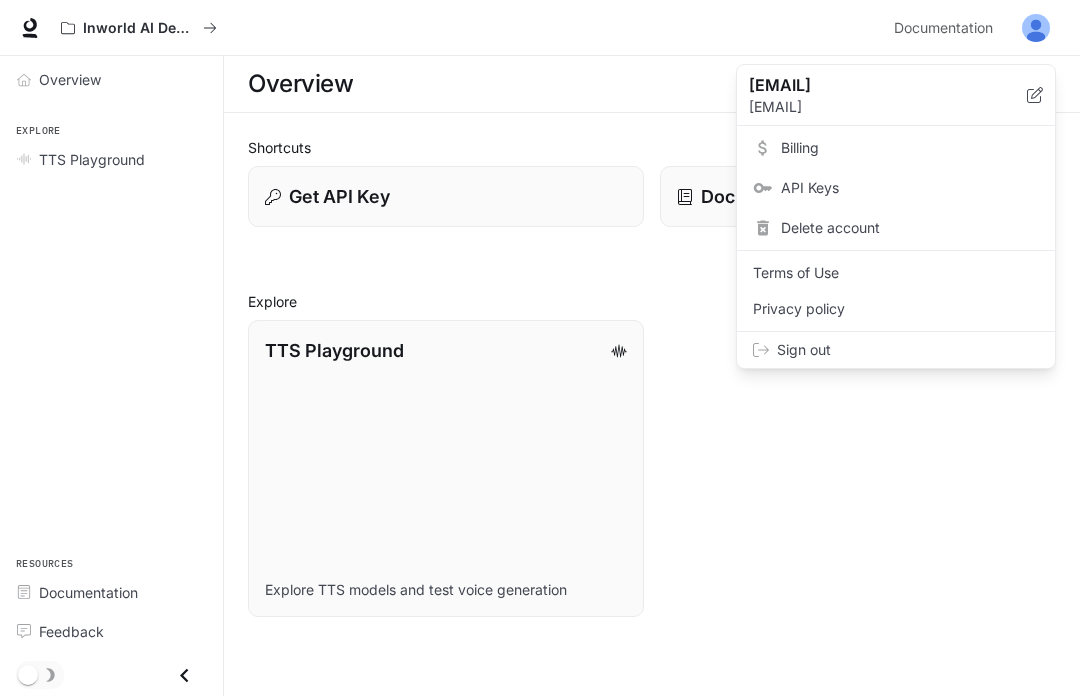 click at bounding box center (540, 348) 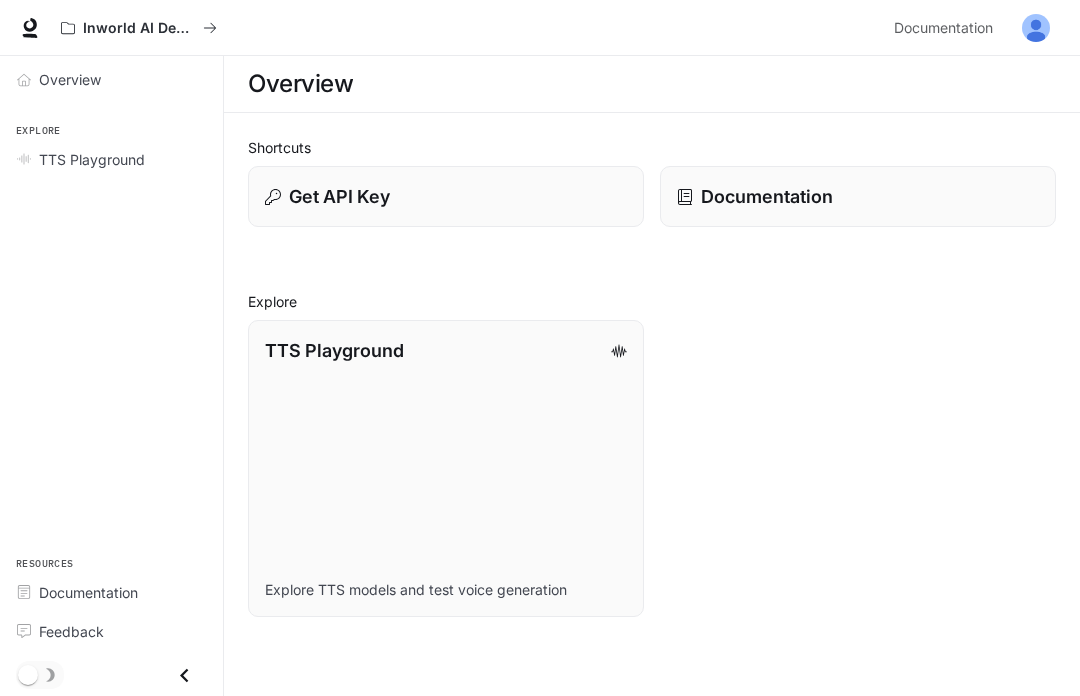 click on "Overview" at bounding box center [70, 79] 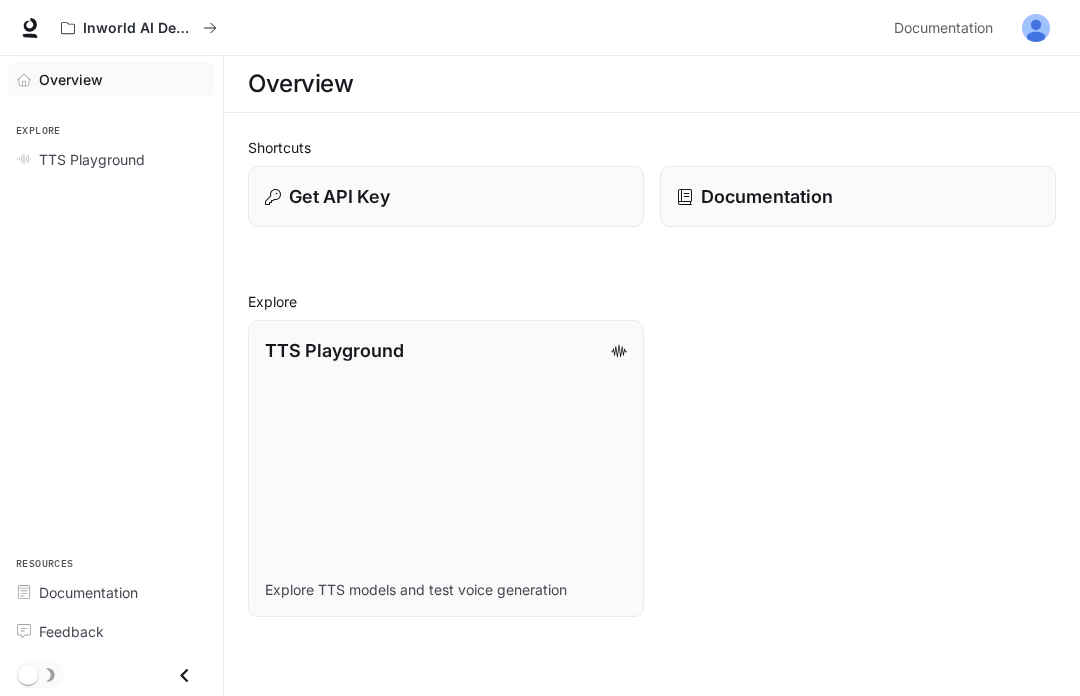 click on "TTS Playground" at bounding box center [334, 350] 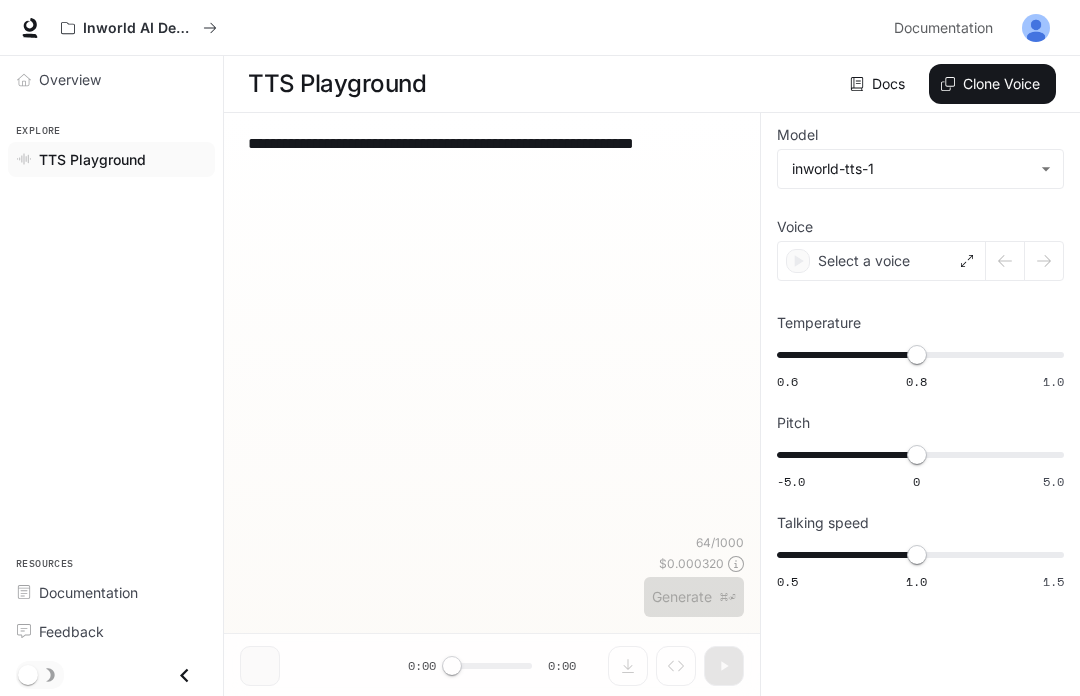 type on "**********" 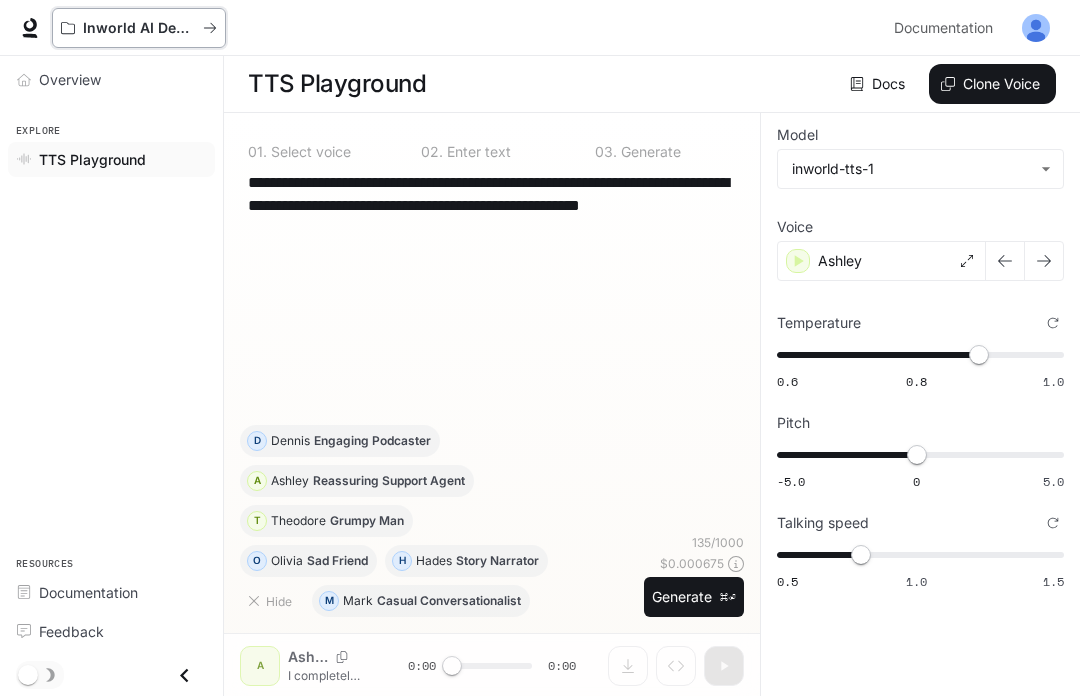 click 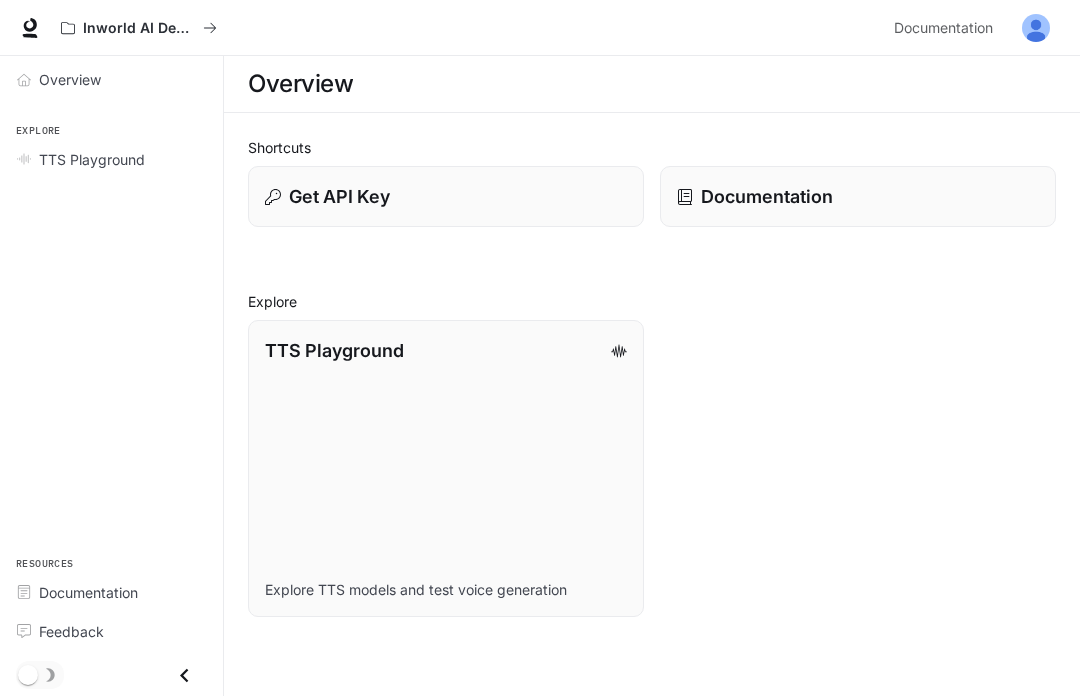 click on "Overview" at bounding box center (300, 84) 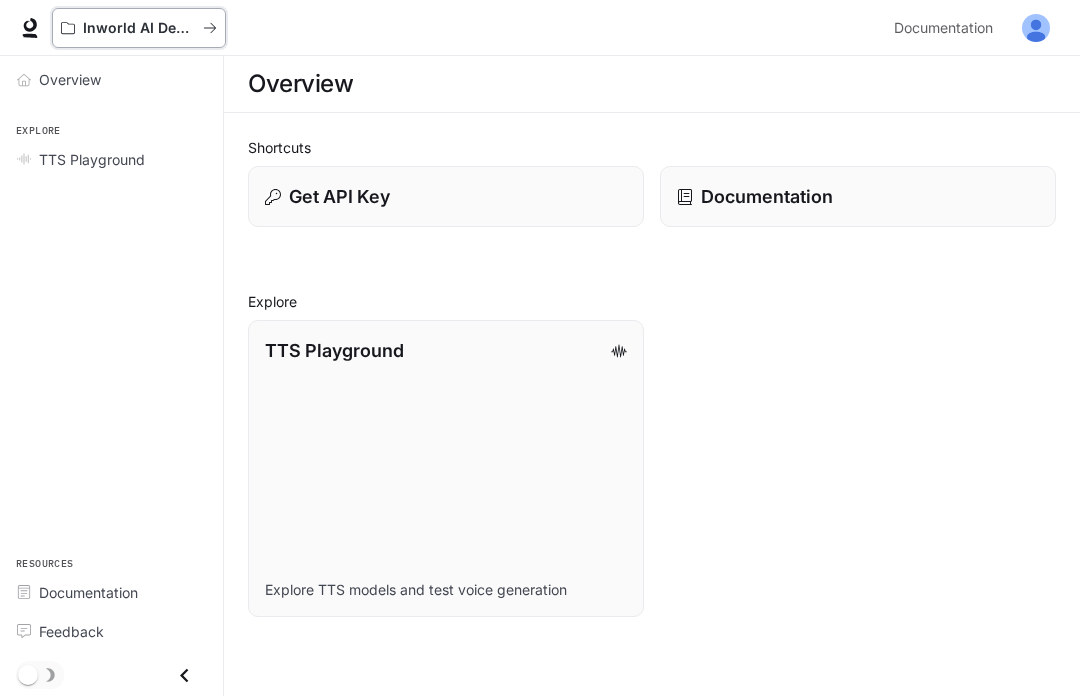 click on "Inworld AI Demos" at bounding box center [139, 28] 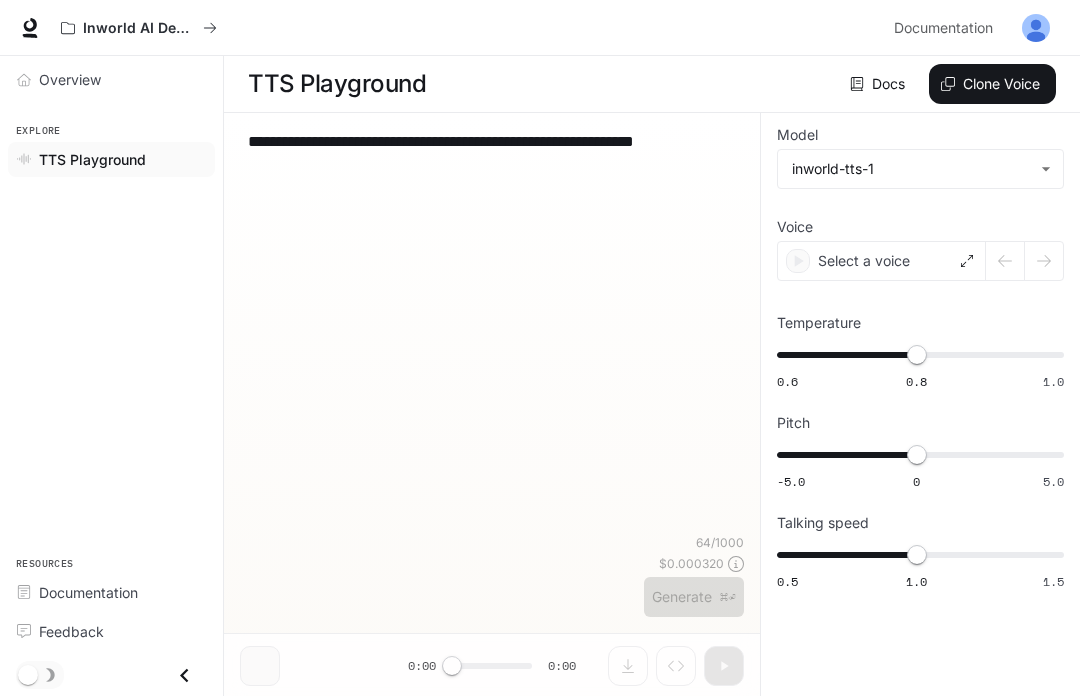 scroll, scrollTop: 0, scrollLeft: 0, axis: both 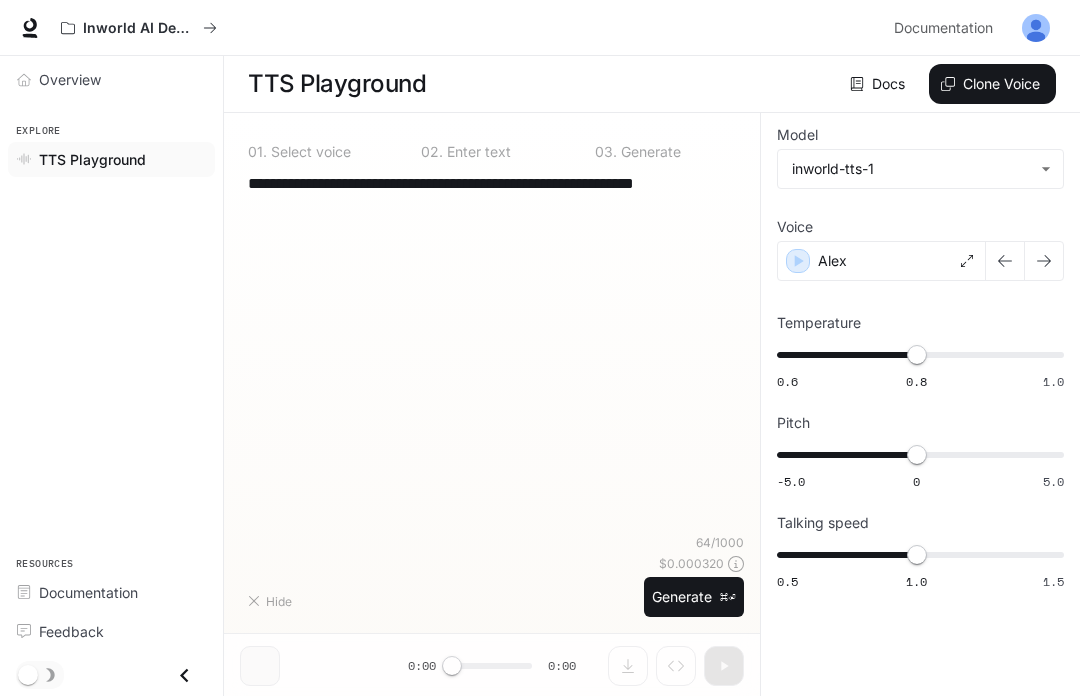 type on "****" 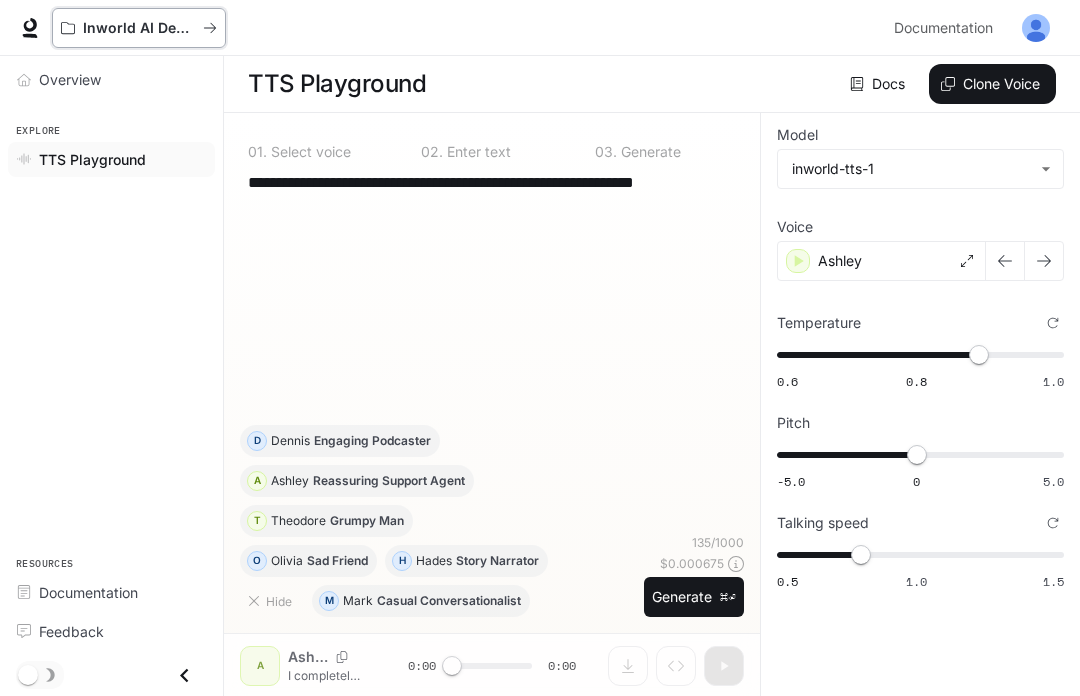 click 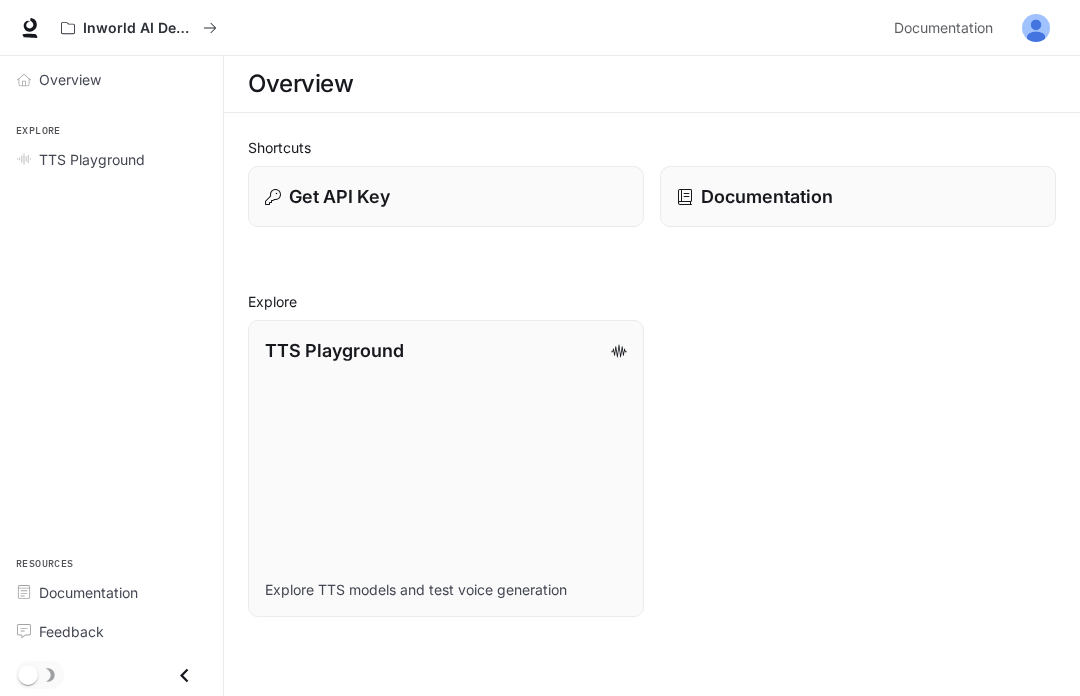 click on "Feedback" at bounding box center [71, 631] 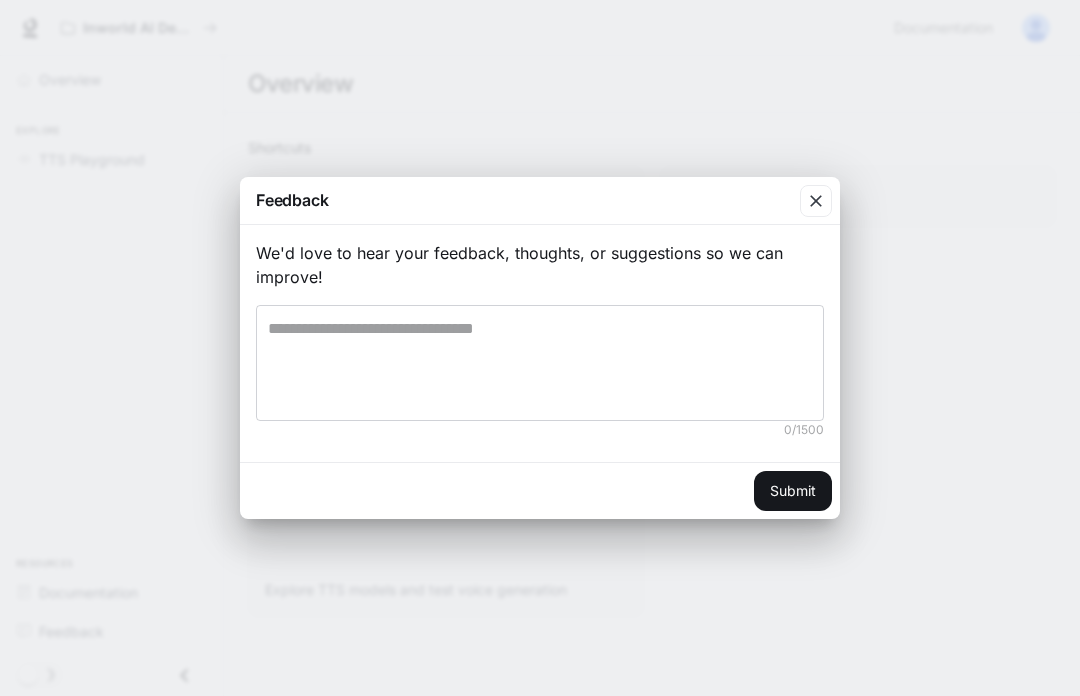 click at bounding box center [540, 363] 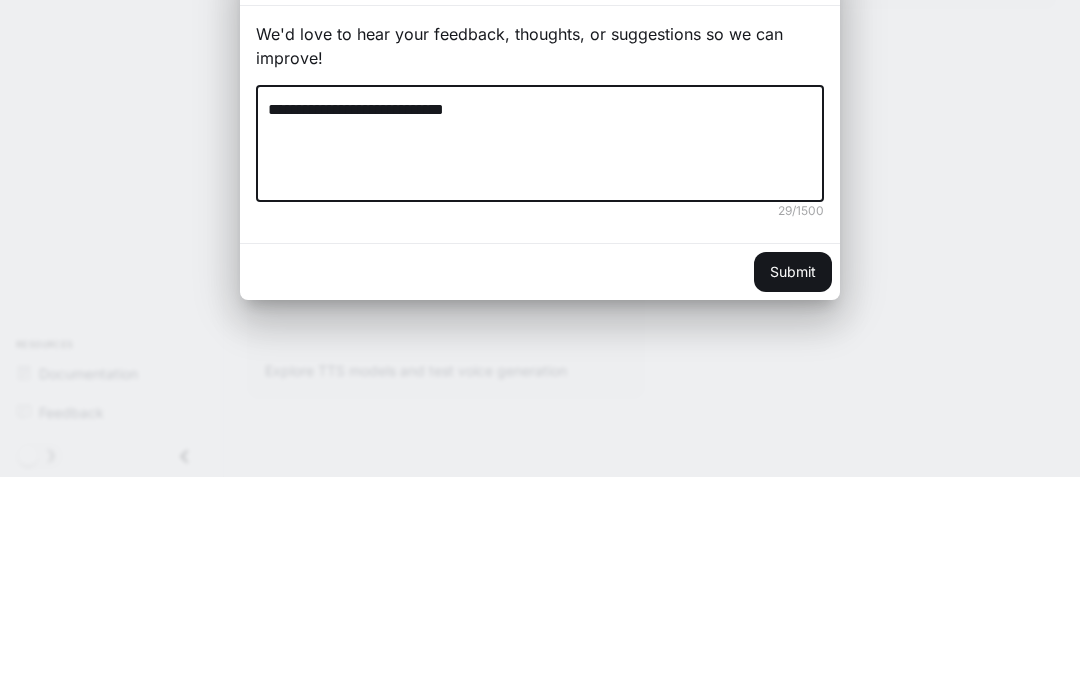 type on "**********" 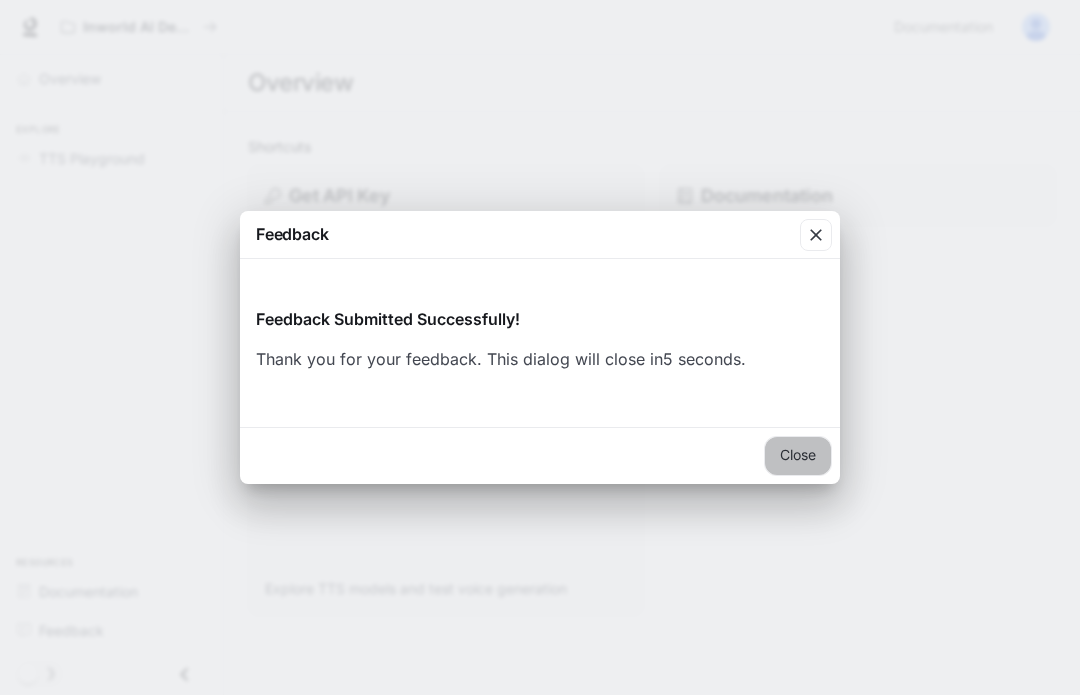 click on "Close" at bounding box center [798, 457] 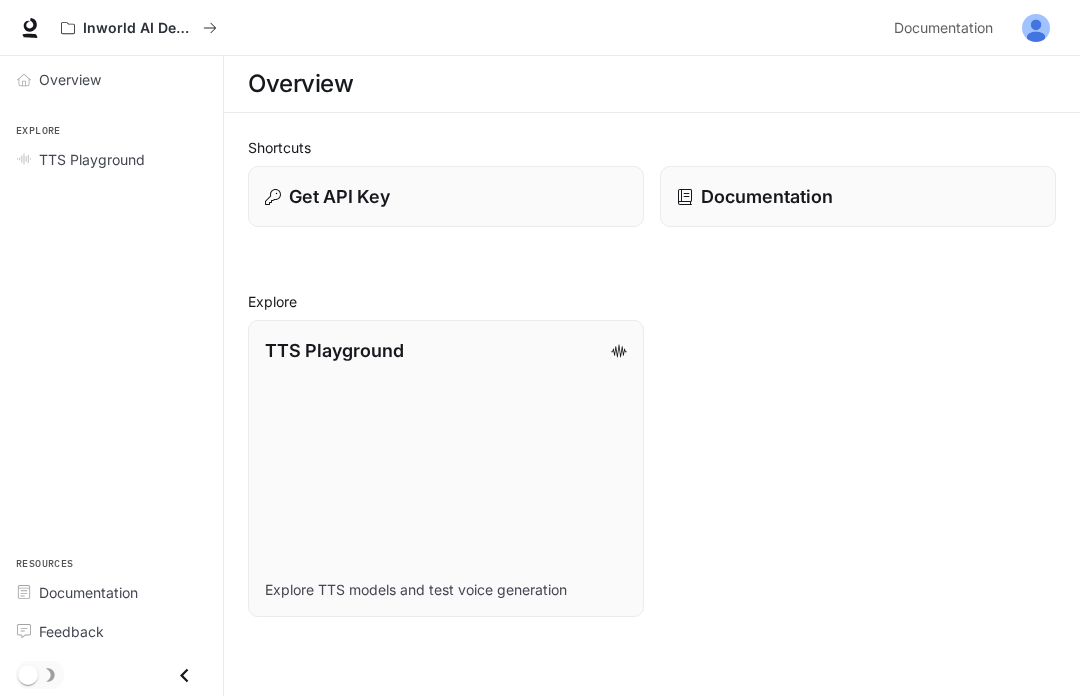 click on "Get API Key" at bounding box center [438, 188] 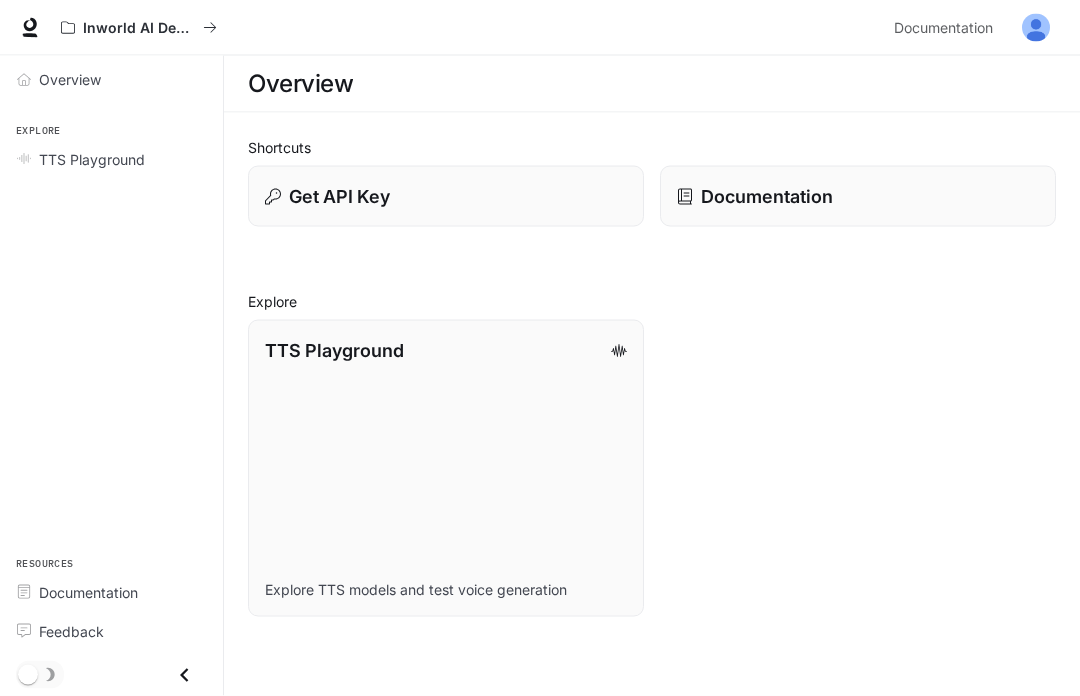scroll, scrollTop: 0, scrollLeft: 0, axis: both 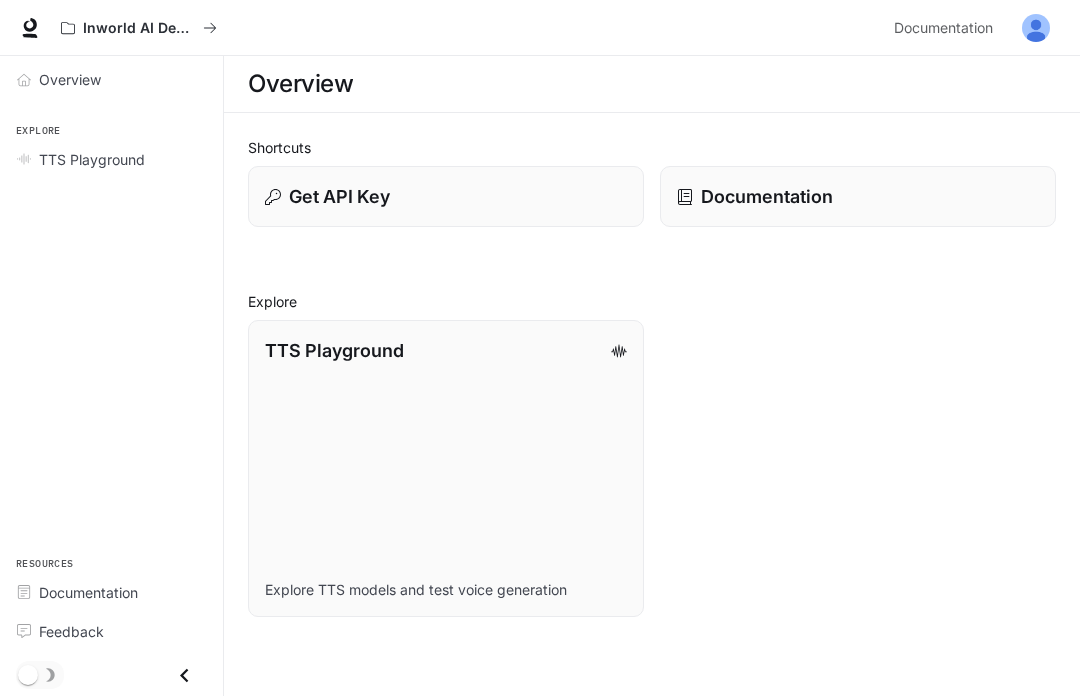 click on "Overview" at bounding box center [300, 84] 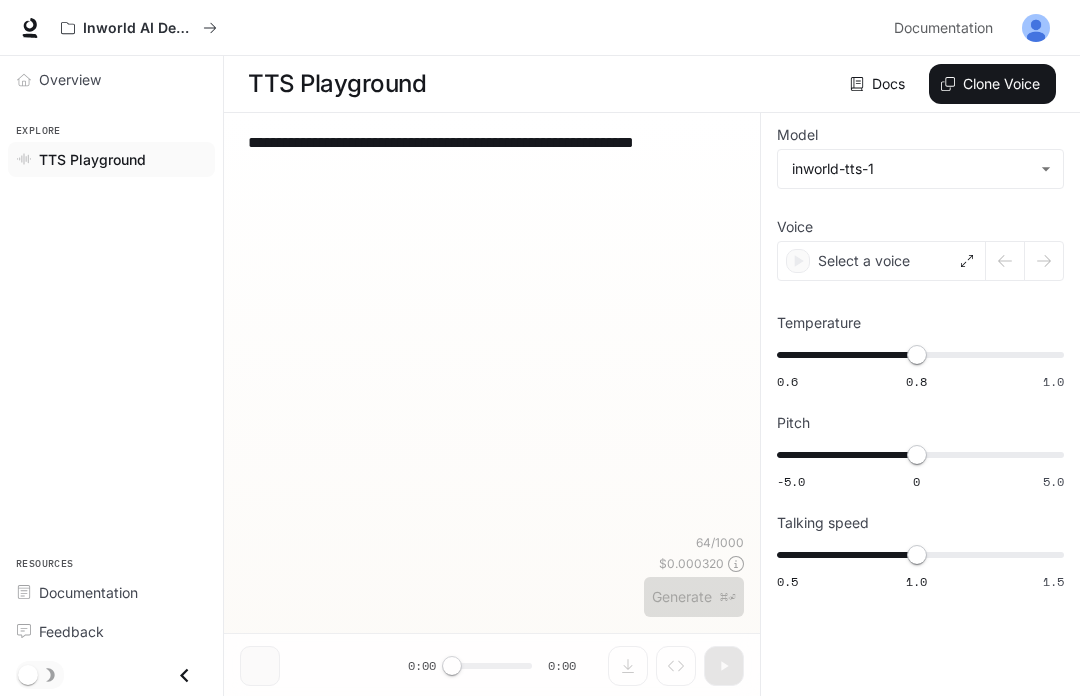 type on "**********" 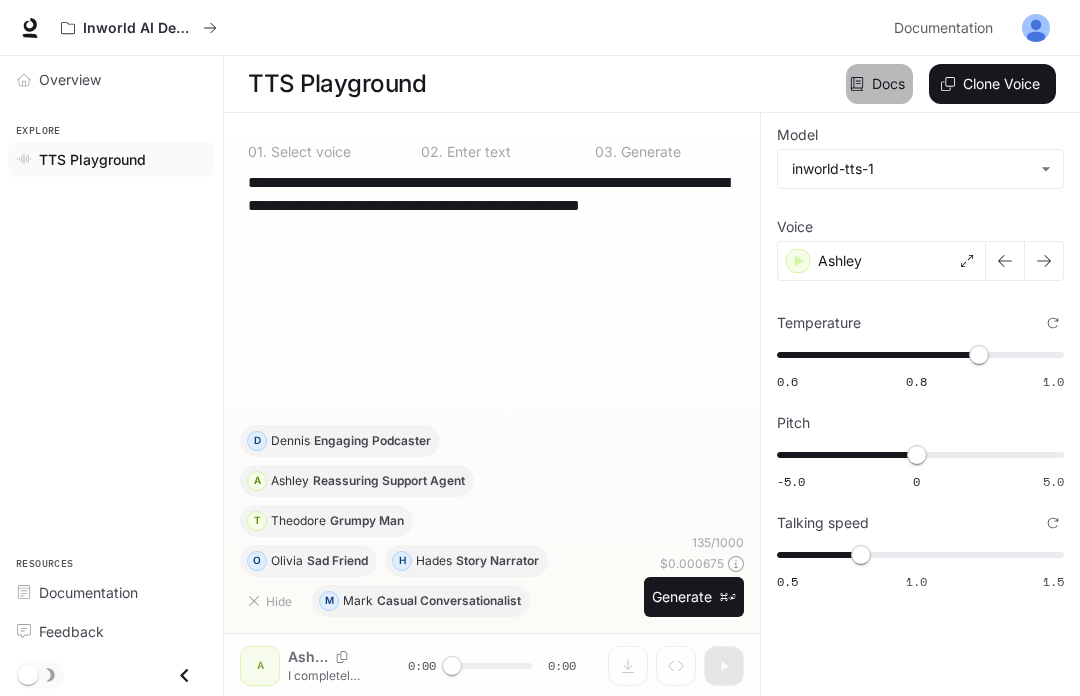 click 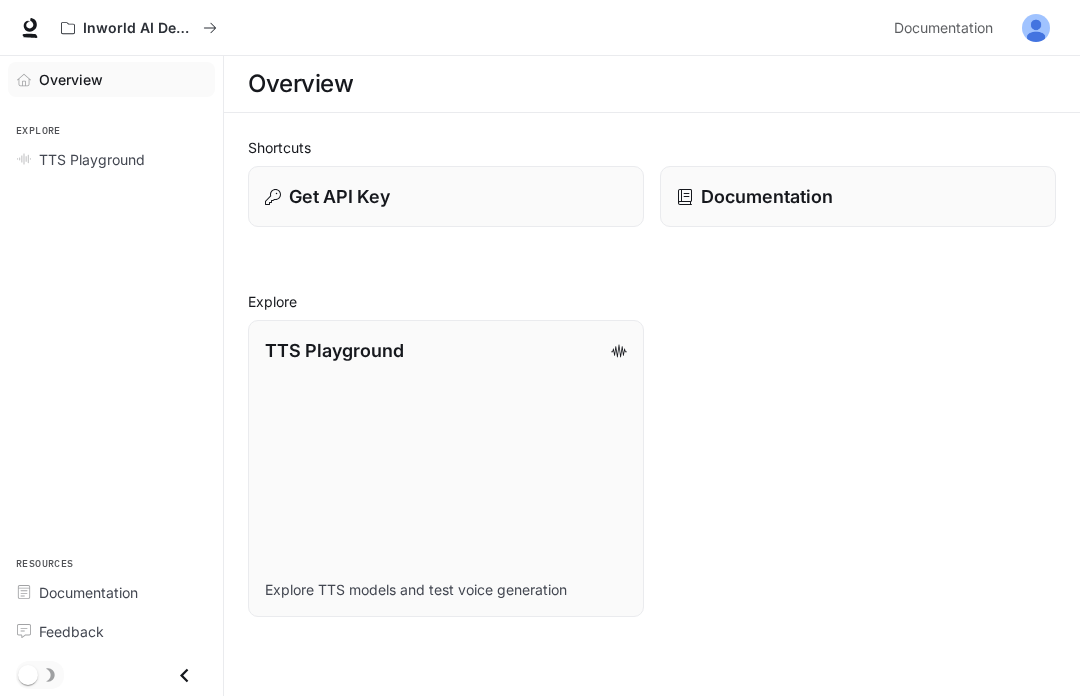 scroll, scrollTop: 0, scrollLeft: 0, axis: both 